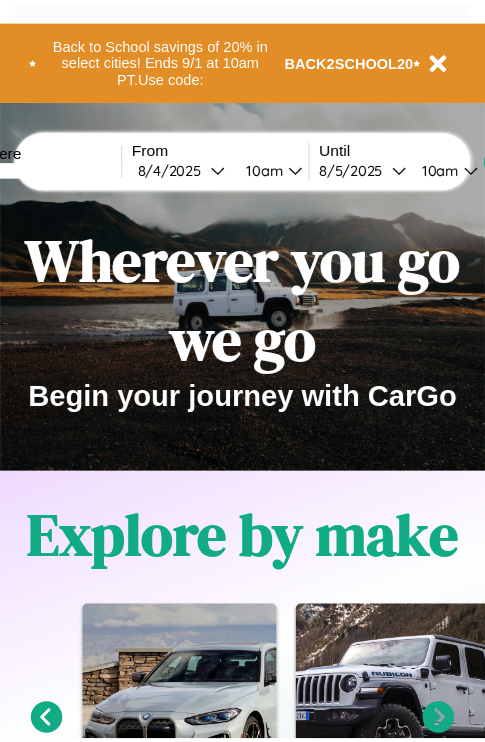 scroll, scrollTop: 0, scrollLeft: 0, axis: both 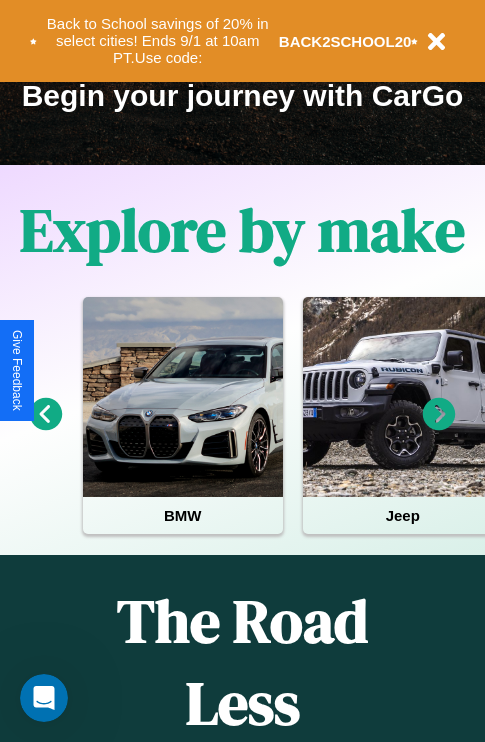 click 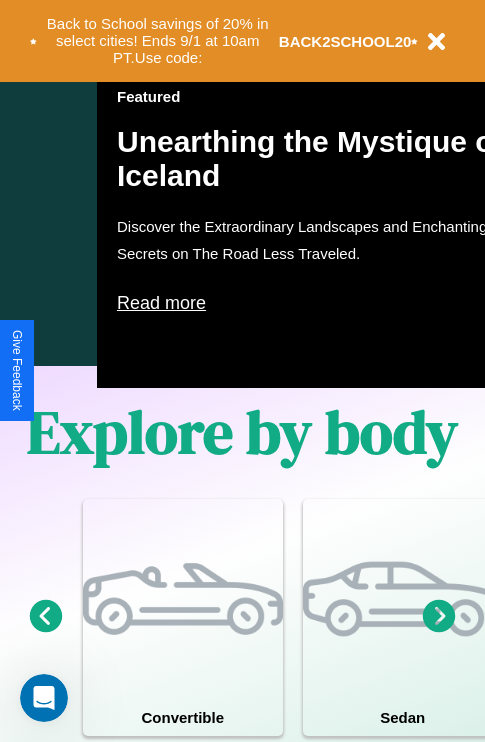 scroll, scrollTop: 308, scrollLeft: 0, axis: vertical 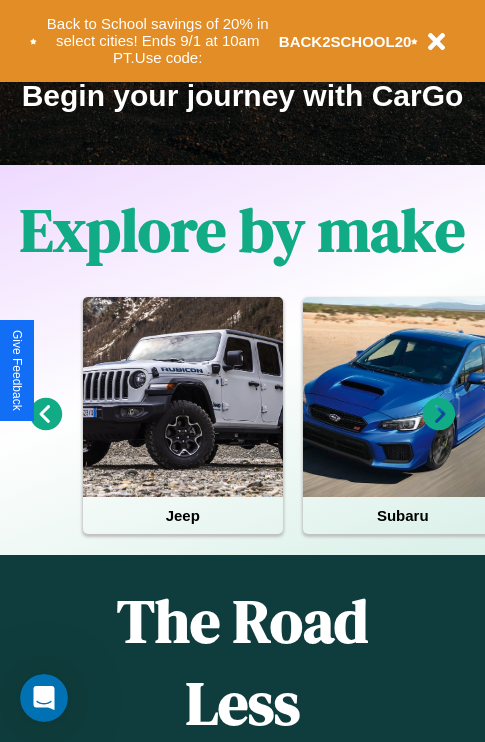 click 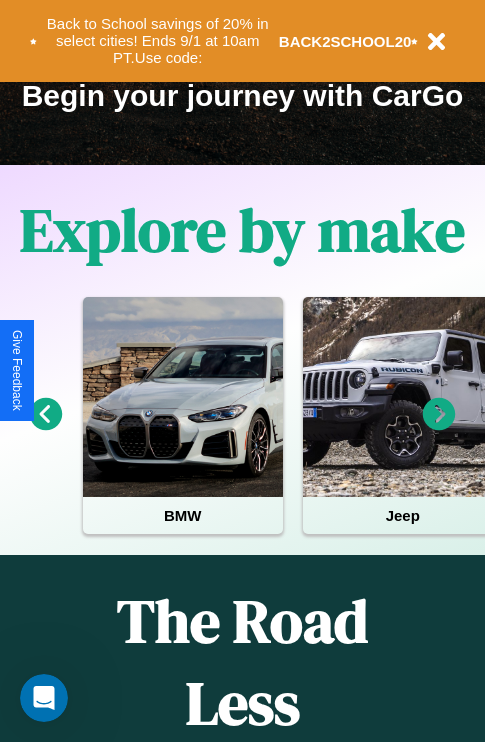 click 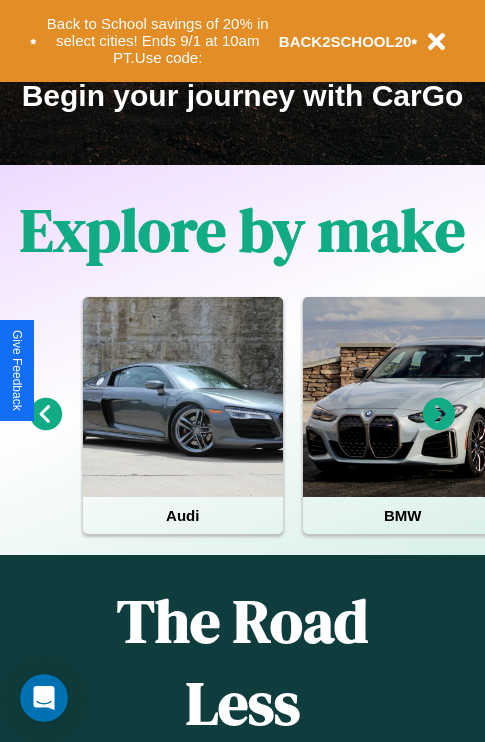 click 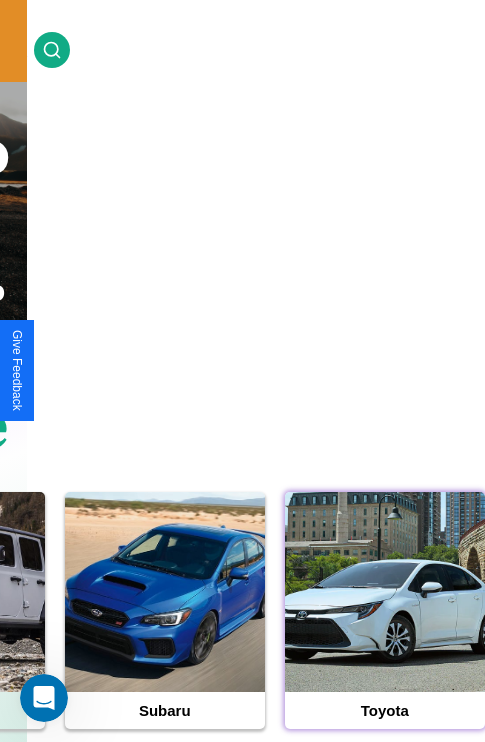 click at bounding box center (385, 592) 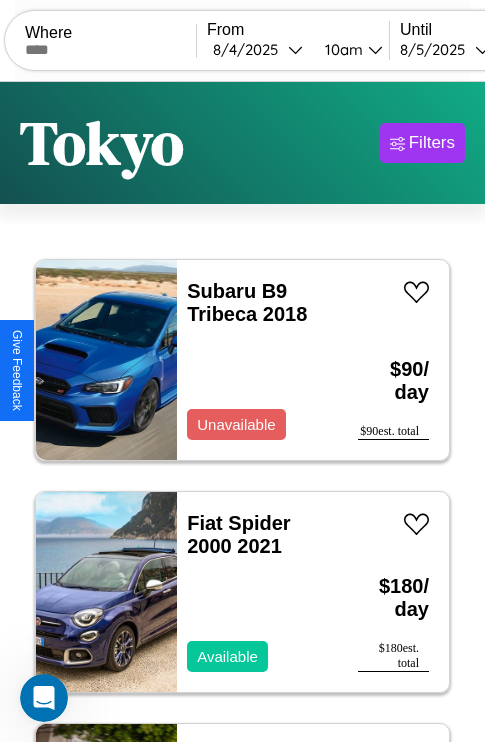 scroll, scrollTop: 95, scrollLeft: 0, axis: vertical 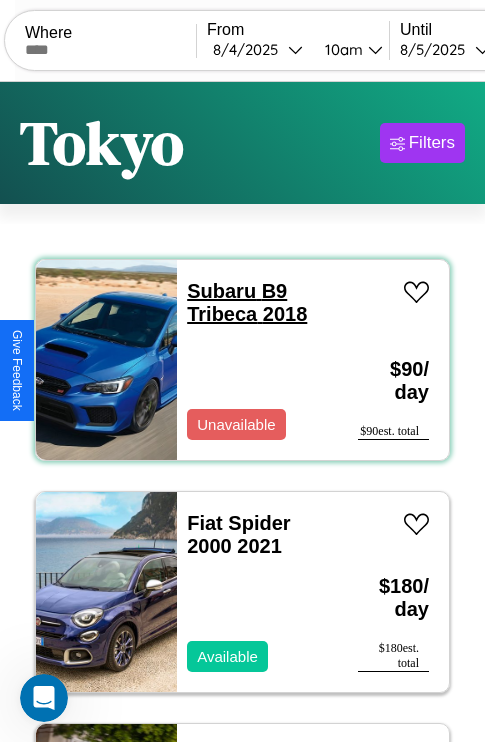 click on "Subaru   B9 Tribeca   2018" at bounding box center [247, 302] 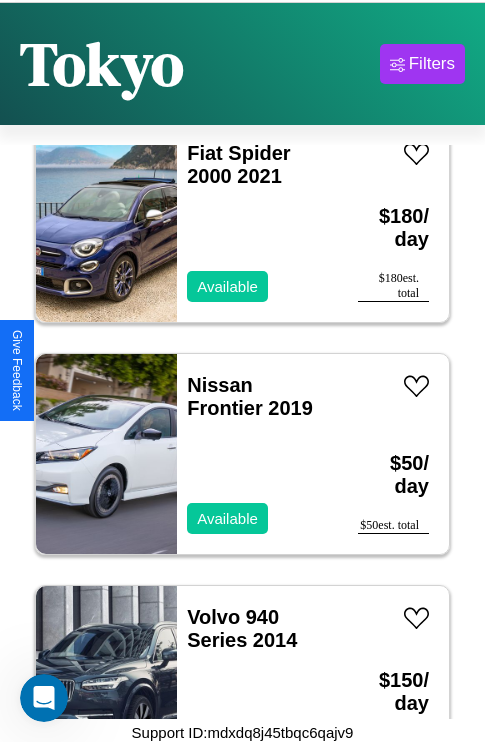 scroll, scrollTop: 95, scrollLeft: 0, axis: vertical 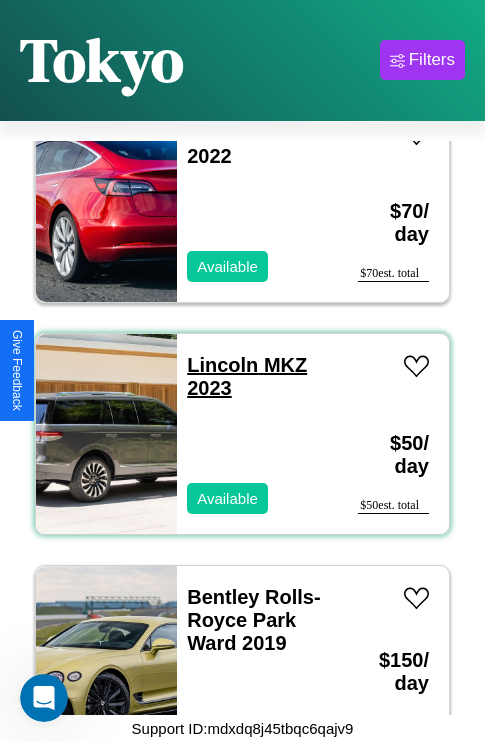 click on "Lincoln   MKZ   2023" at bounding box center [247, 376] 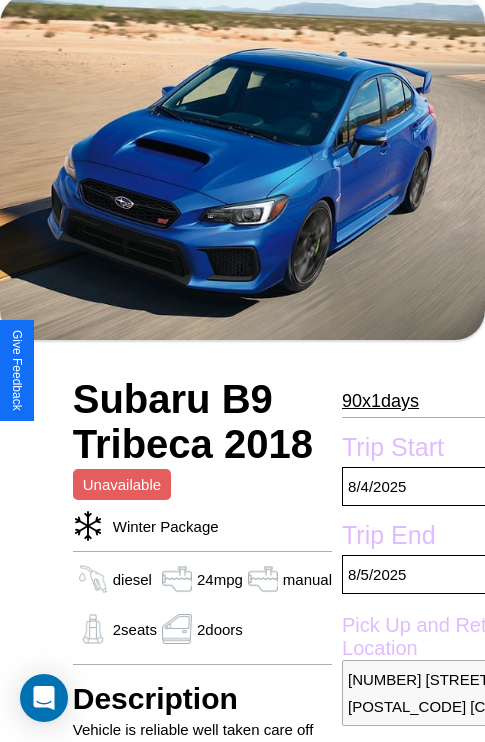 scroll, scrollTop: 117, scrollLeft: 0, axis: vertical 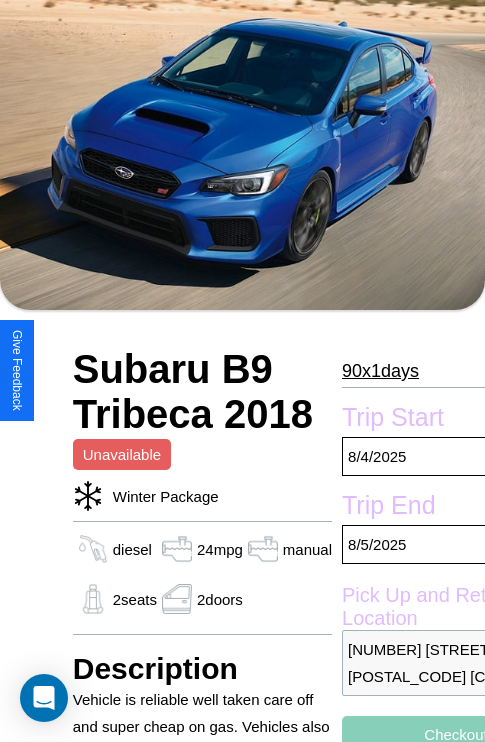 click on "90  x  1  days" at bounding box center (380, 371) 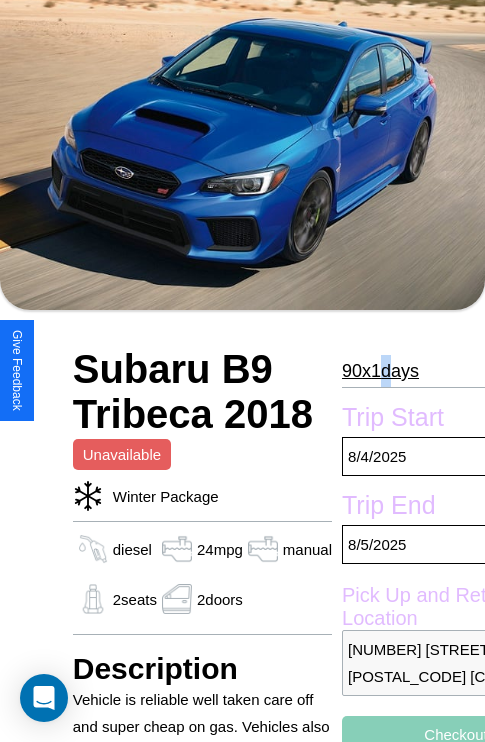 click on "90  x  1  days" at bounding box center (380, 371) 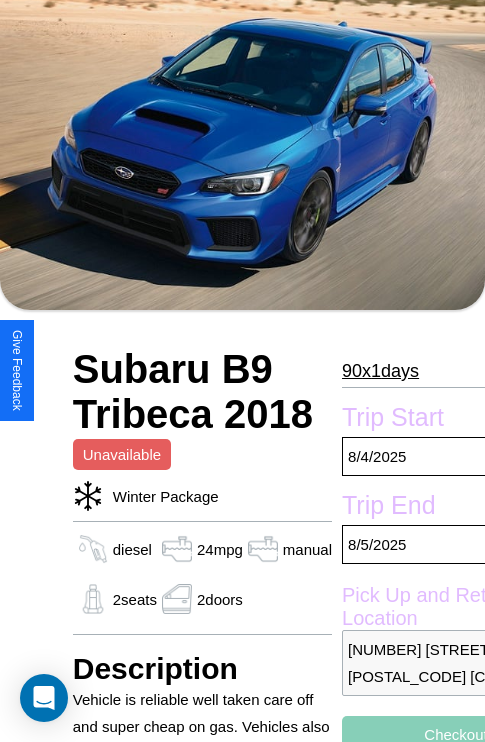 click on "90  x  1  days" at bounding box center [380, 371] 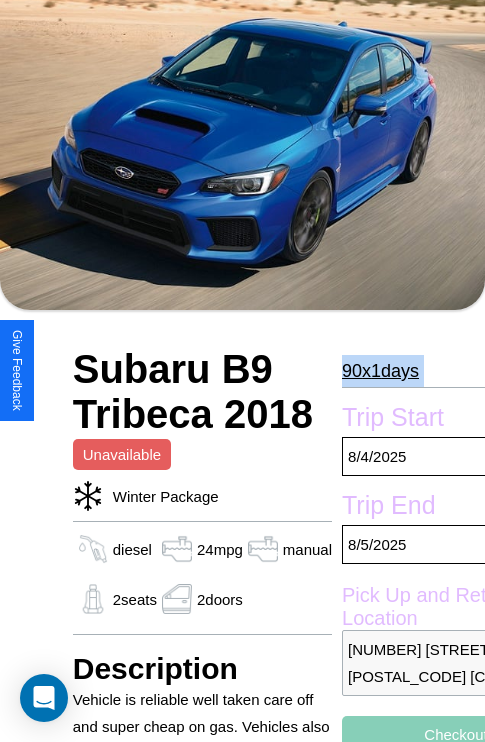 click on "90  x  1  days" at bounding box center (380, 371) 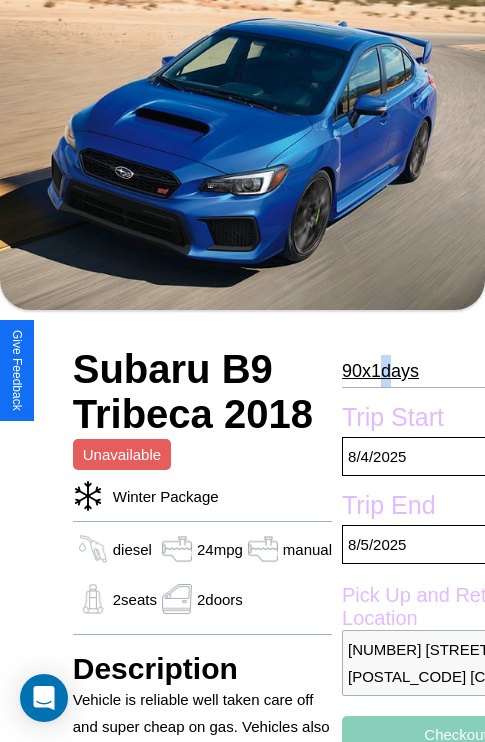 click on "90  x  1  days" at bounding box center (380, 371) 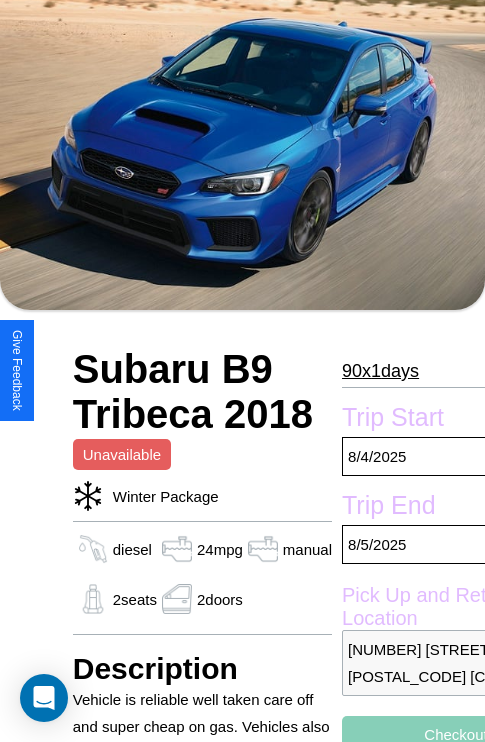 scroll, scrollTop: 890, scrollLeft: 0, axis: vertical 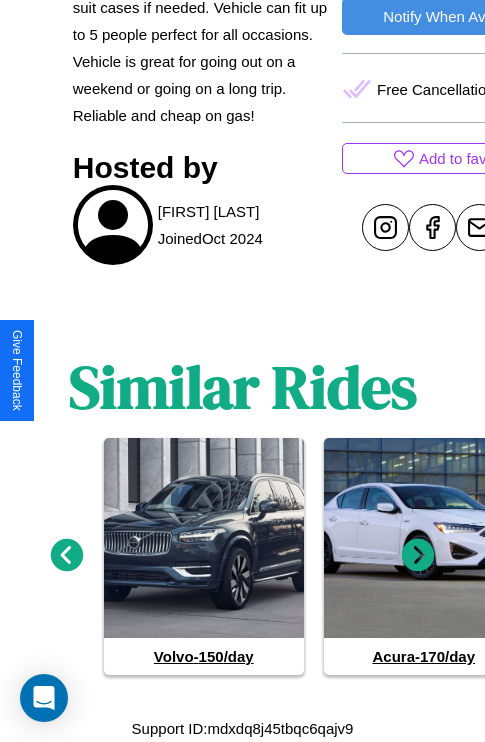 click 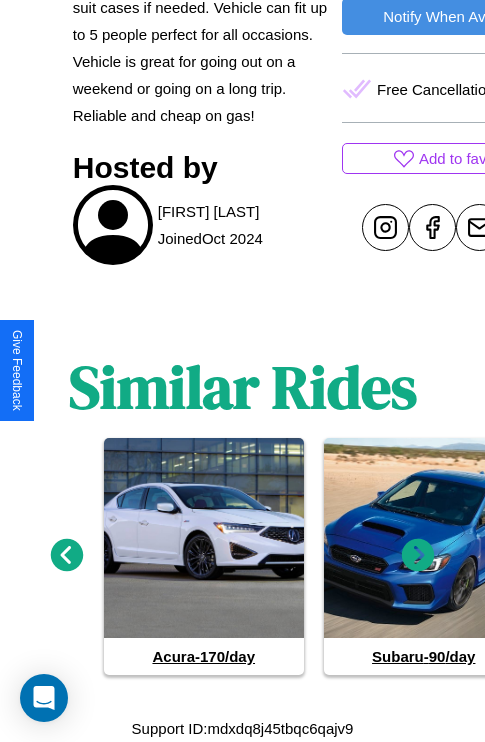 click 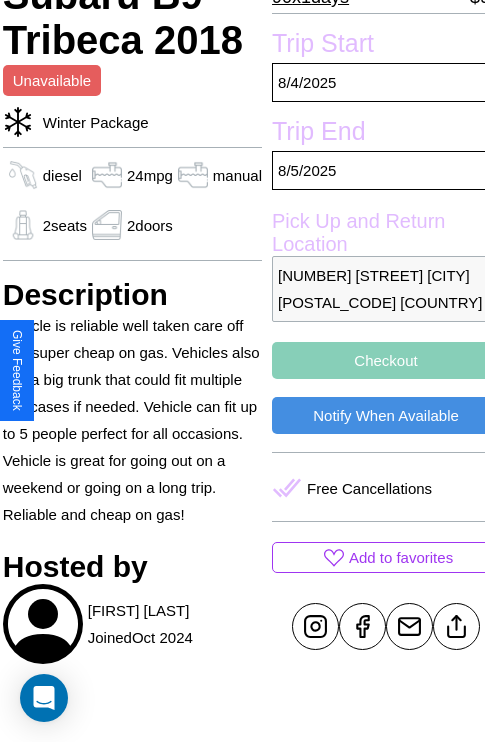 scroll, scrollTop: 481, scrollLeft: 72, axis: both 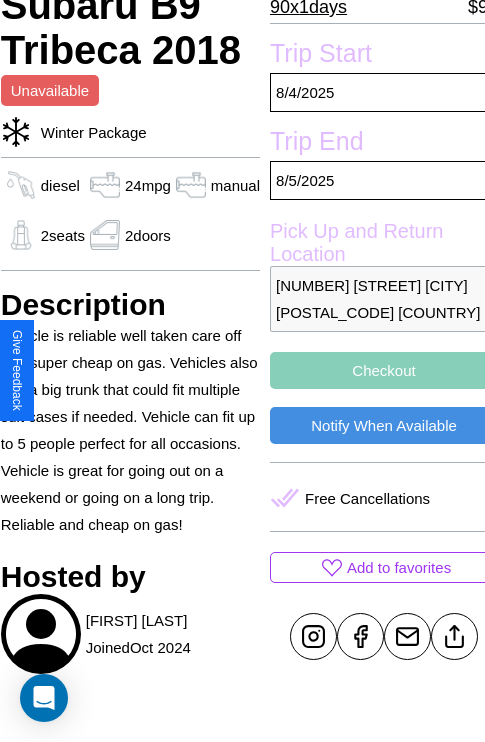 click on "Checkout" at bounding box center (384, 370) 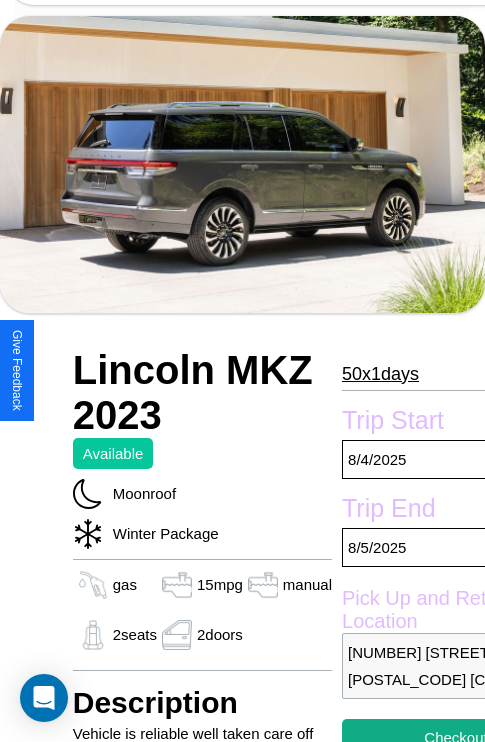 scroll, scrollTop: 68, scrollLeft: 0, axis: vertical 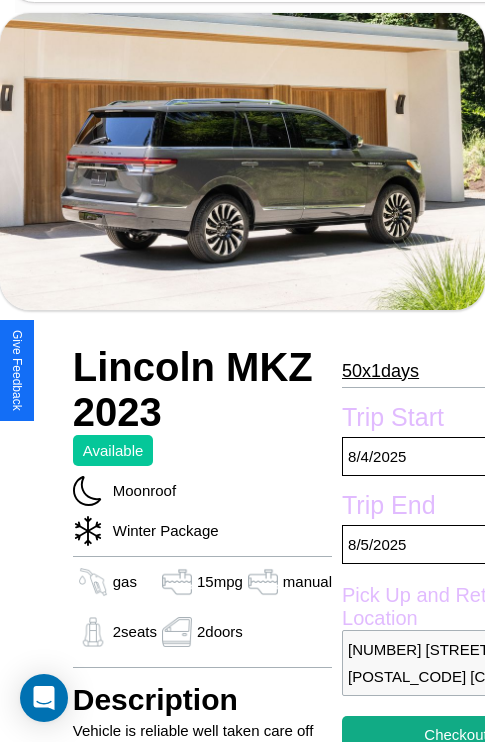 click on "[NUMBER] x [NUMBER] days" at bounding box center [380, 371] 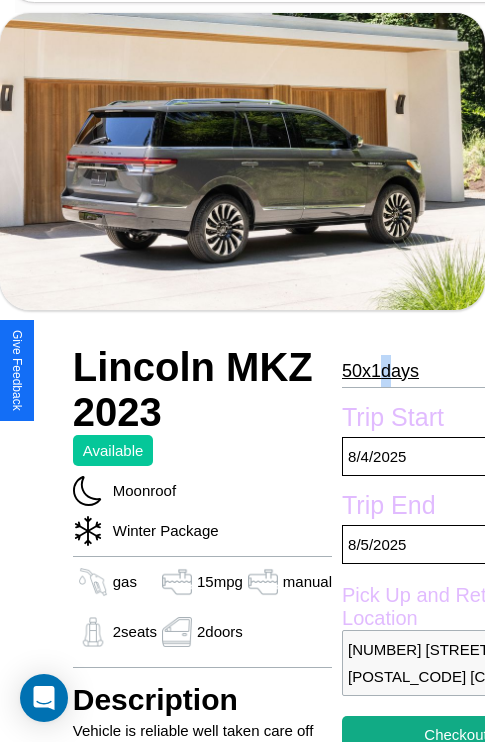 click on "[NUMBER] x [NUMBER] days" at bounding box center (380, 371) 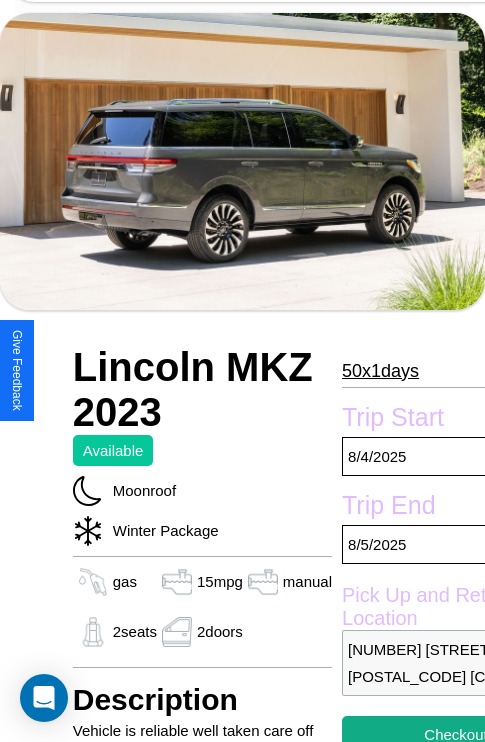 click on "50  x  1  days" at bounding box center [380, 371] 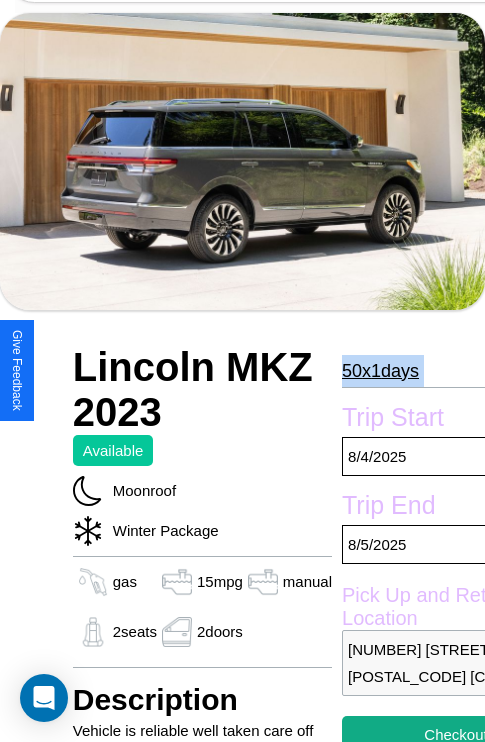 click on "50  x  1  days" at bounding box center [380, 371] 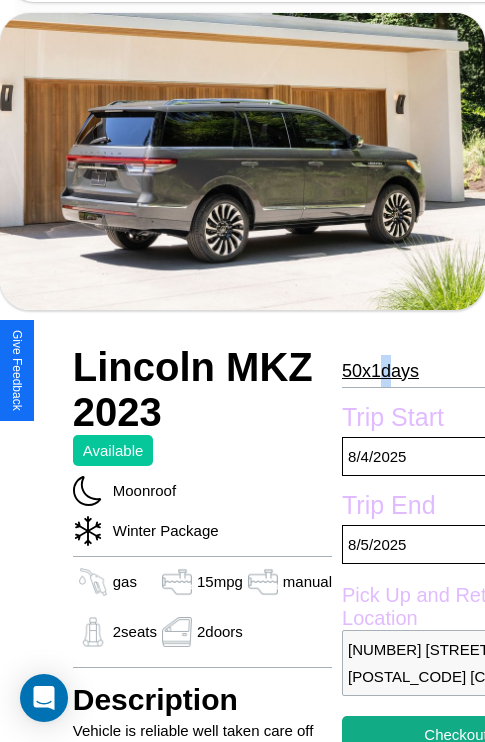 click on "50  x  1  days" at bounding box center (380, 371) 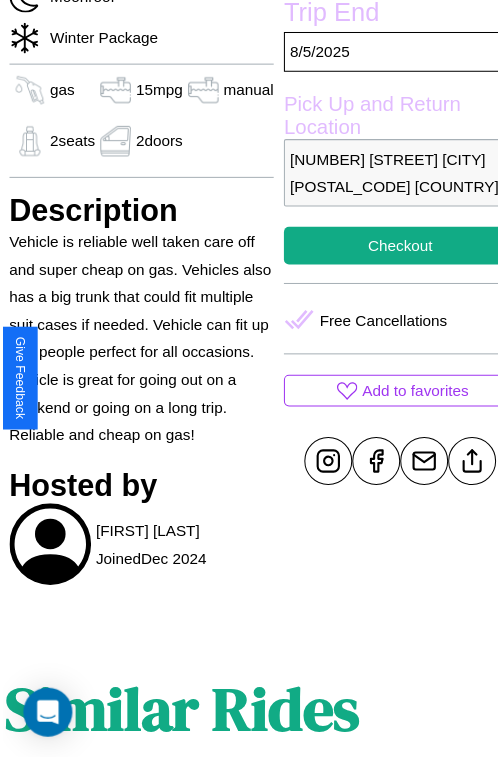 scroll, scrollTop: 574, scrollLeft: 68, axis: both 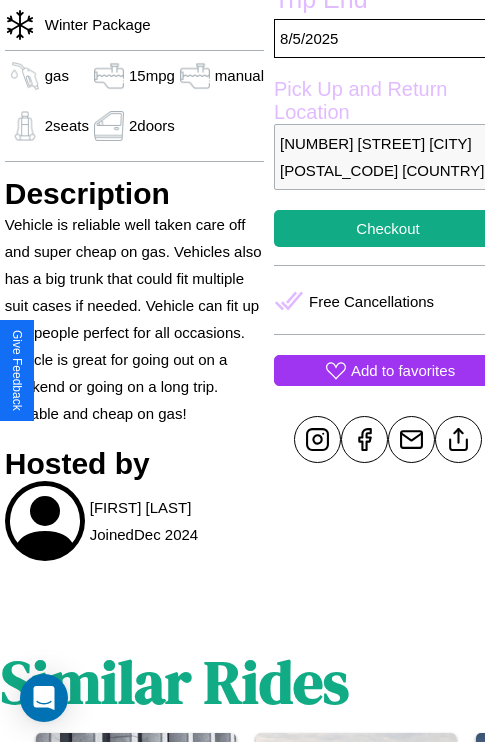 click on "Add to favorites" at bounding box center [403, 370] 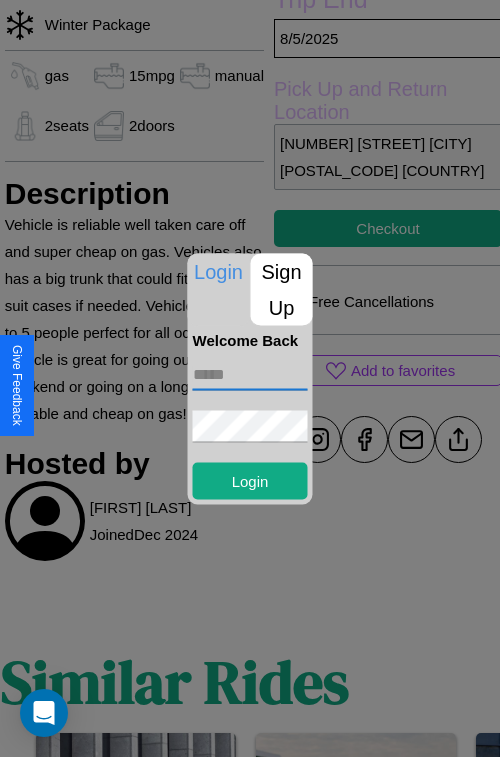 click at bounding box center (250, 374) 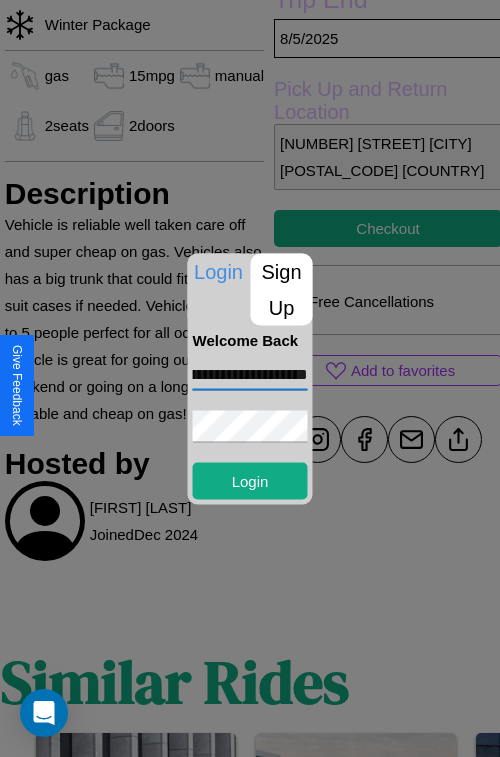 scroll, scrollTop: 0, scrollLeft: 103, axis: horizontal 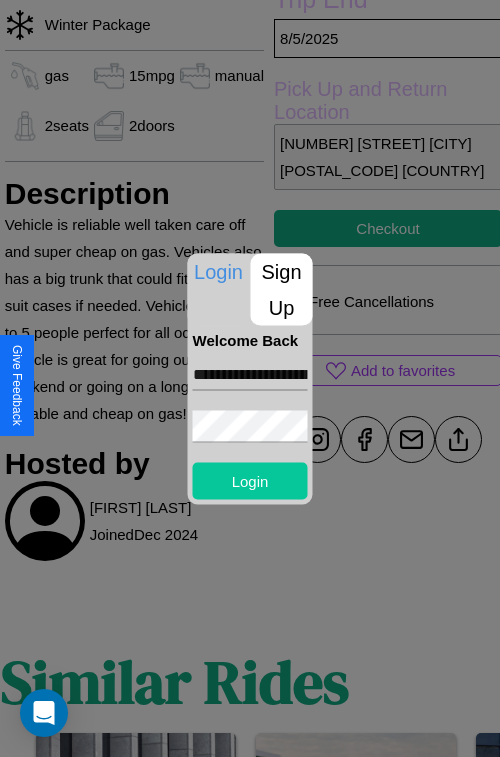 click on "Login" at bounding box center [250, 480] 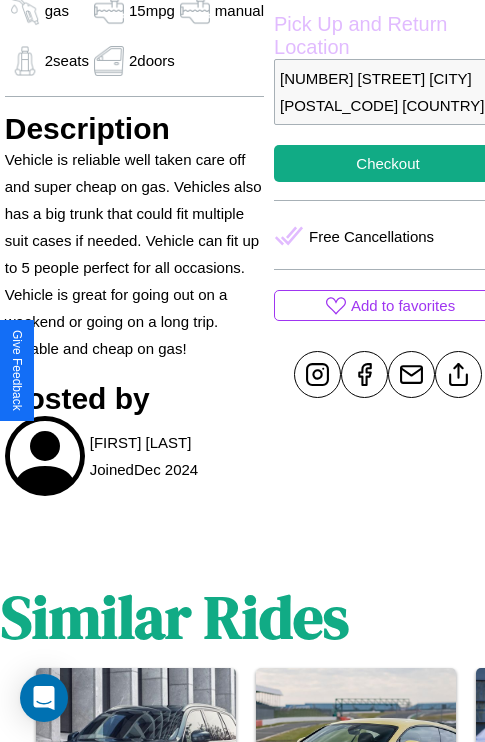 scroll, scrollTop: 643, scrollLeft: 68, axis: both 